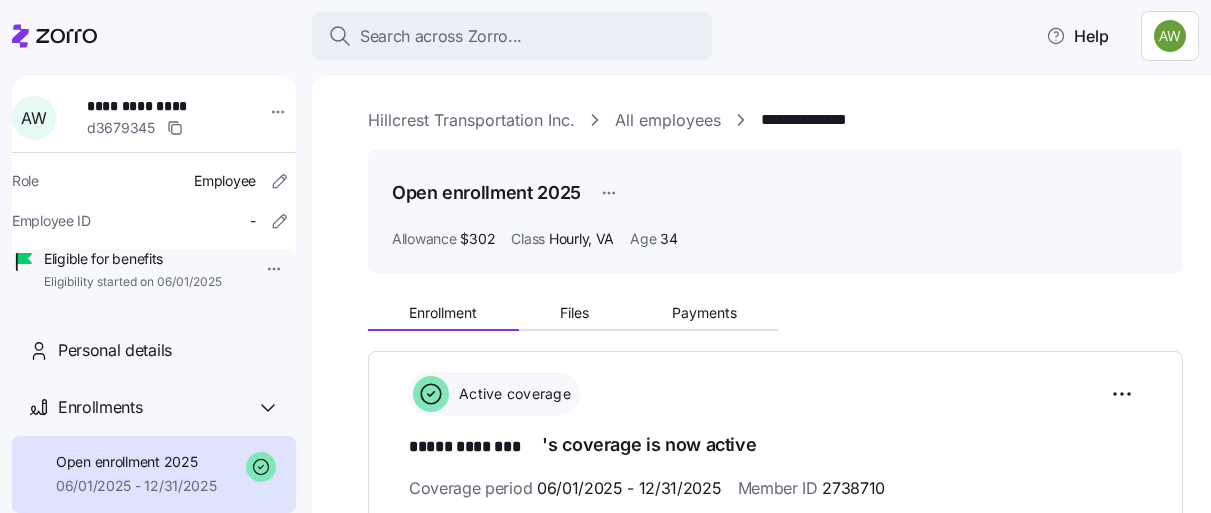 scroll, scrollTop: 0, scrollLeft: 0, axis: both 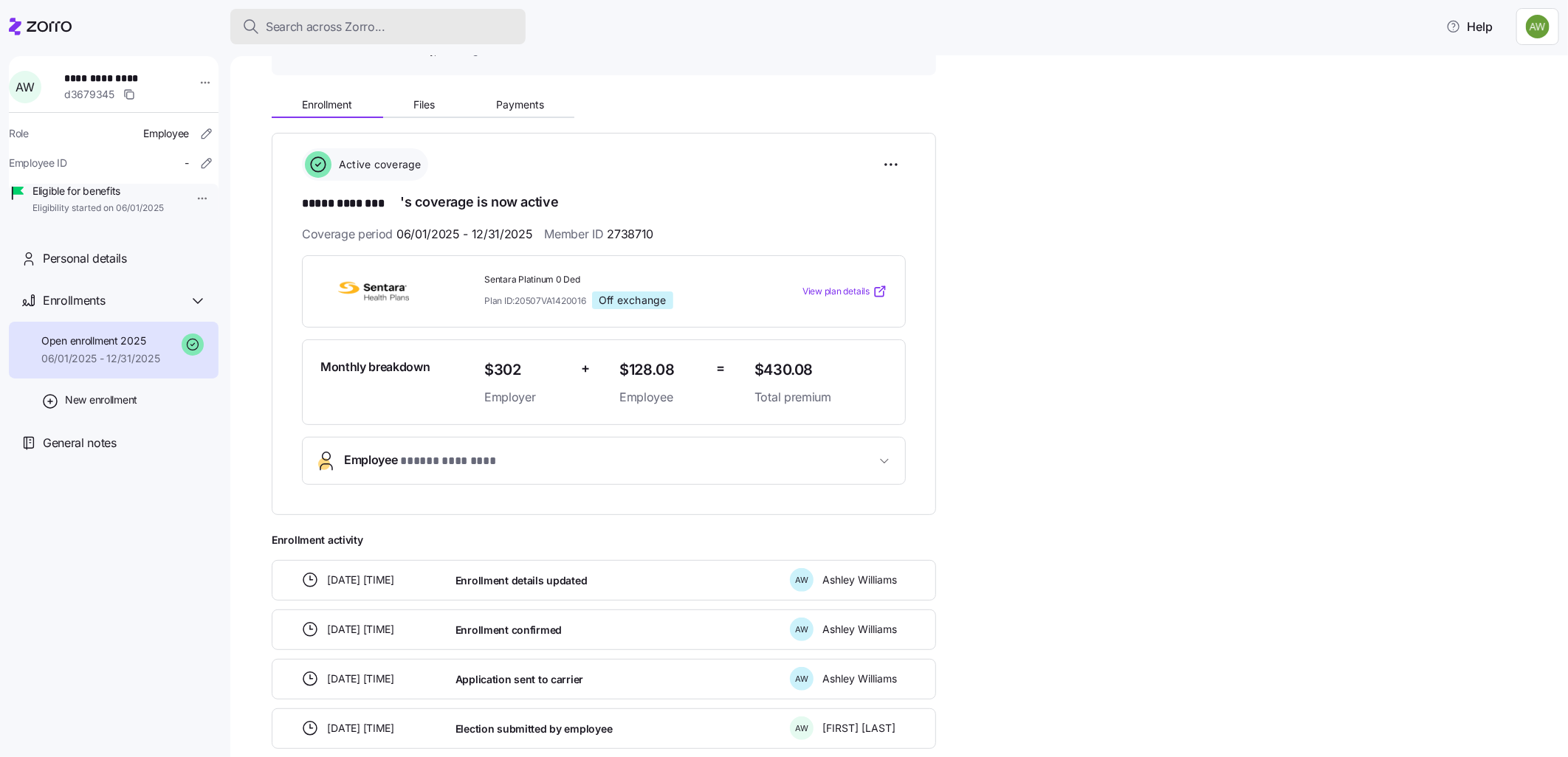 click on "Search across Zorro..." at bounding box center (326, 27) 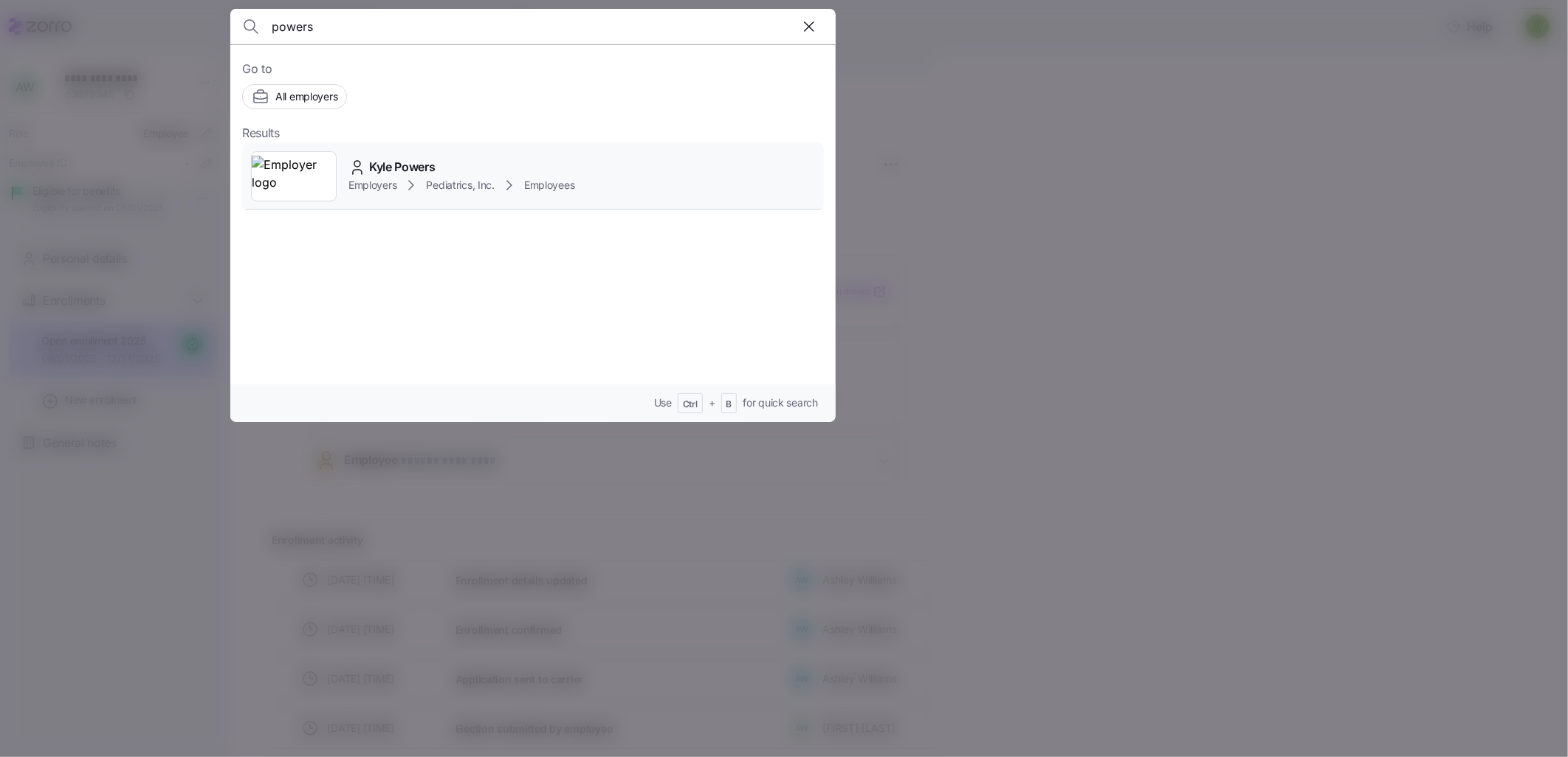 type on "powers" 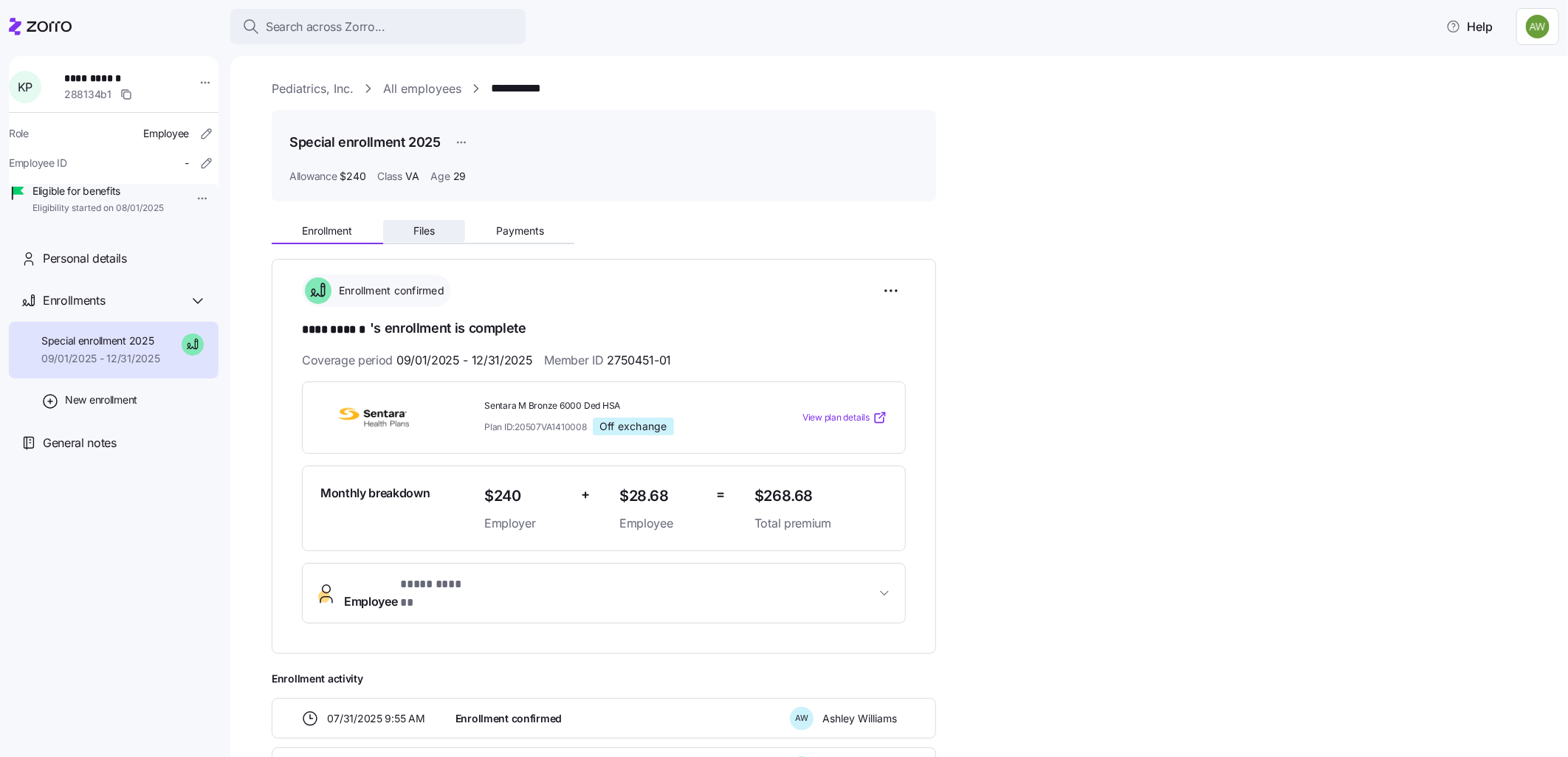 click on "Files" at bounding box center [424, 231] 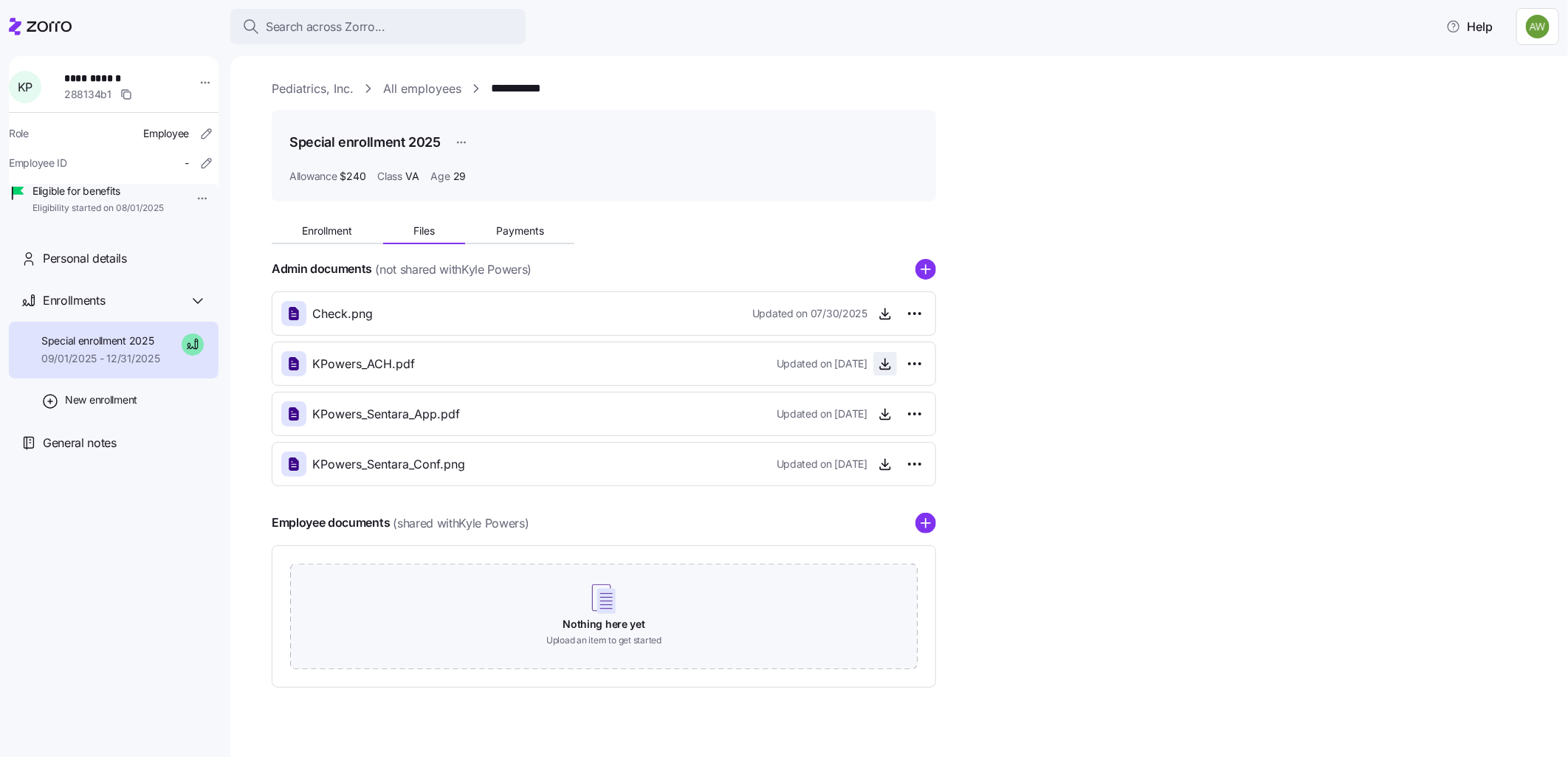 click 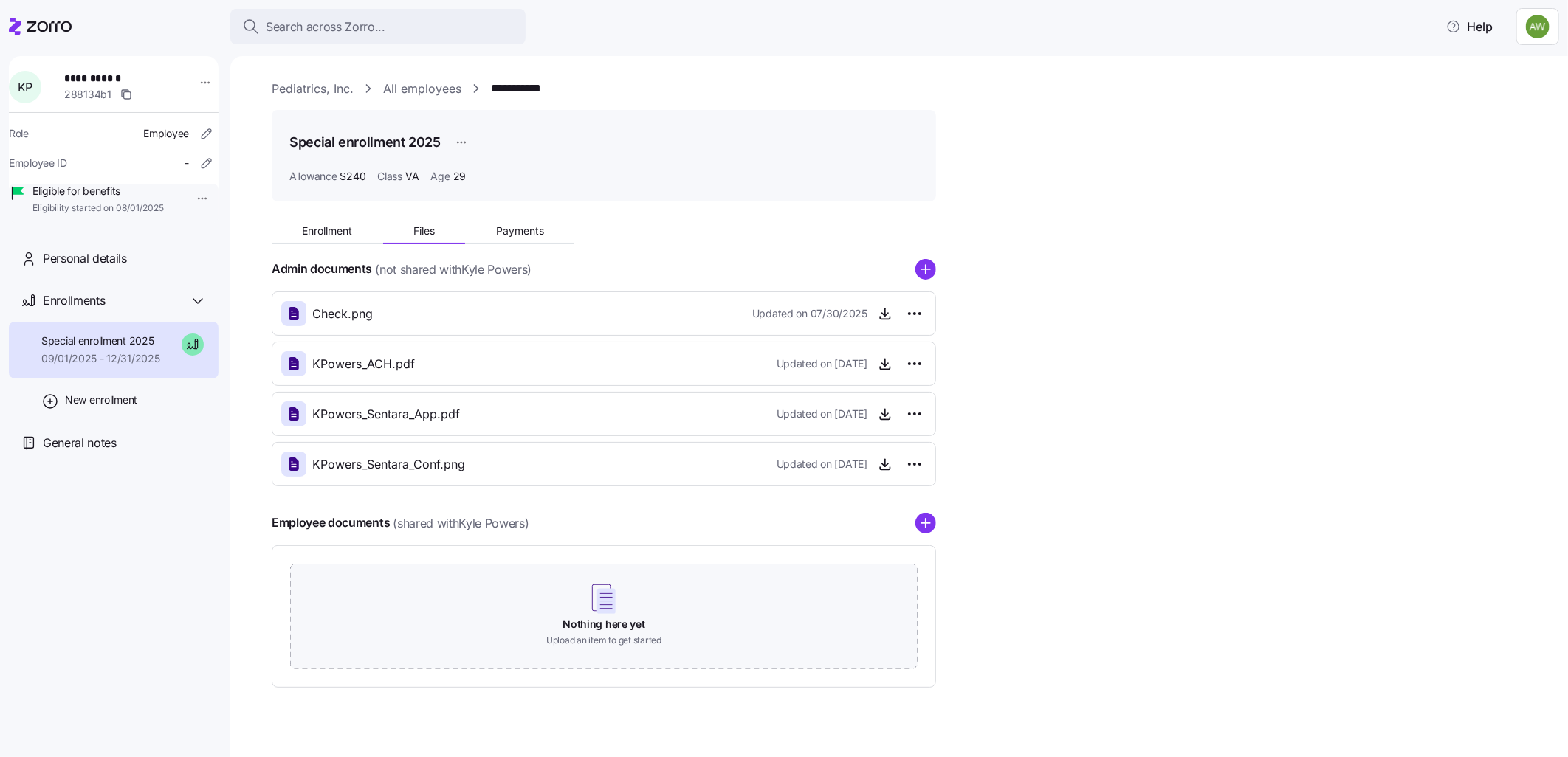 click on "Special enrollment   2025" at bounding box center [604, 142] 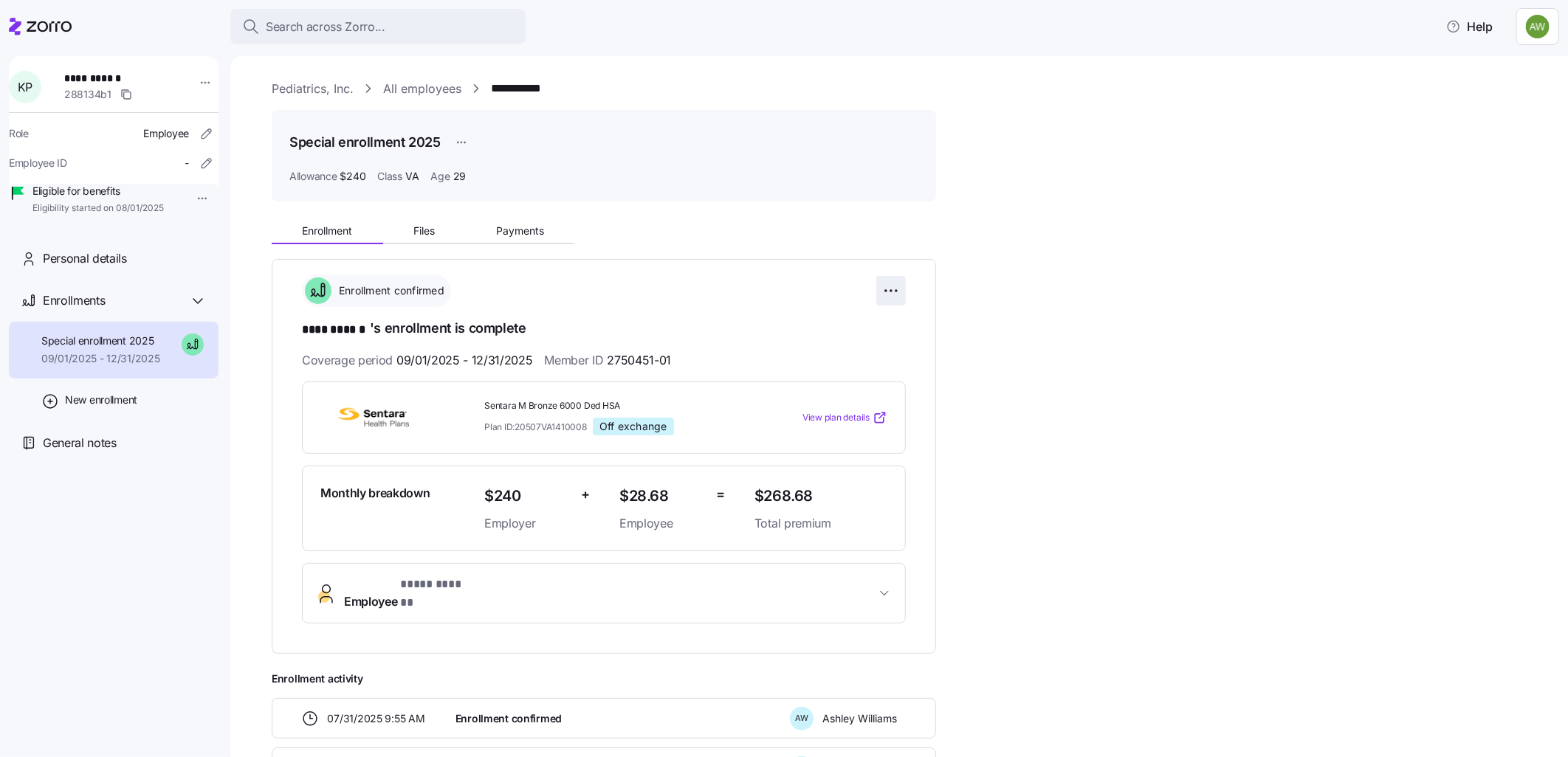 click on "**********" at bounding box center [784, 374] 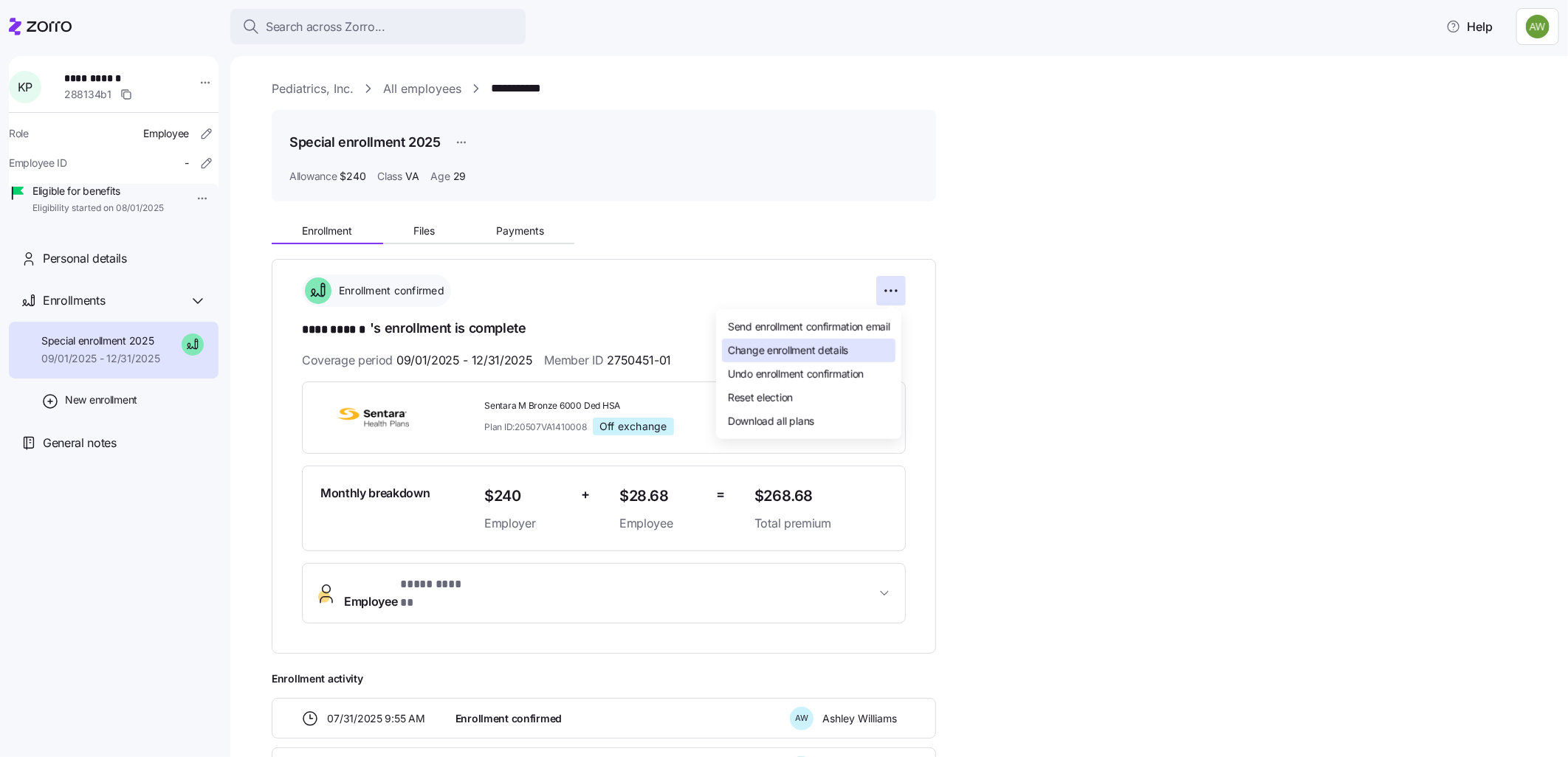 click on "Change enrollment details" at bounding box center (788, 350) 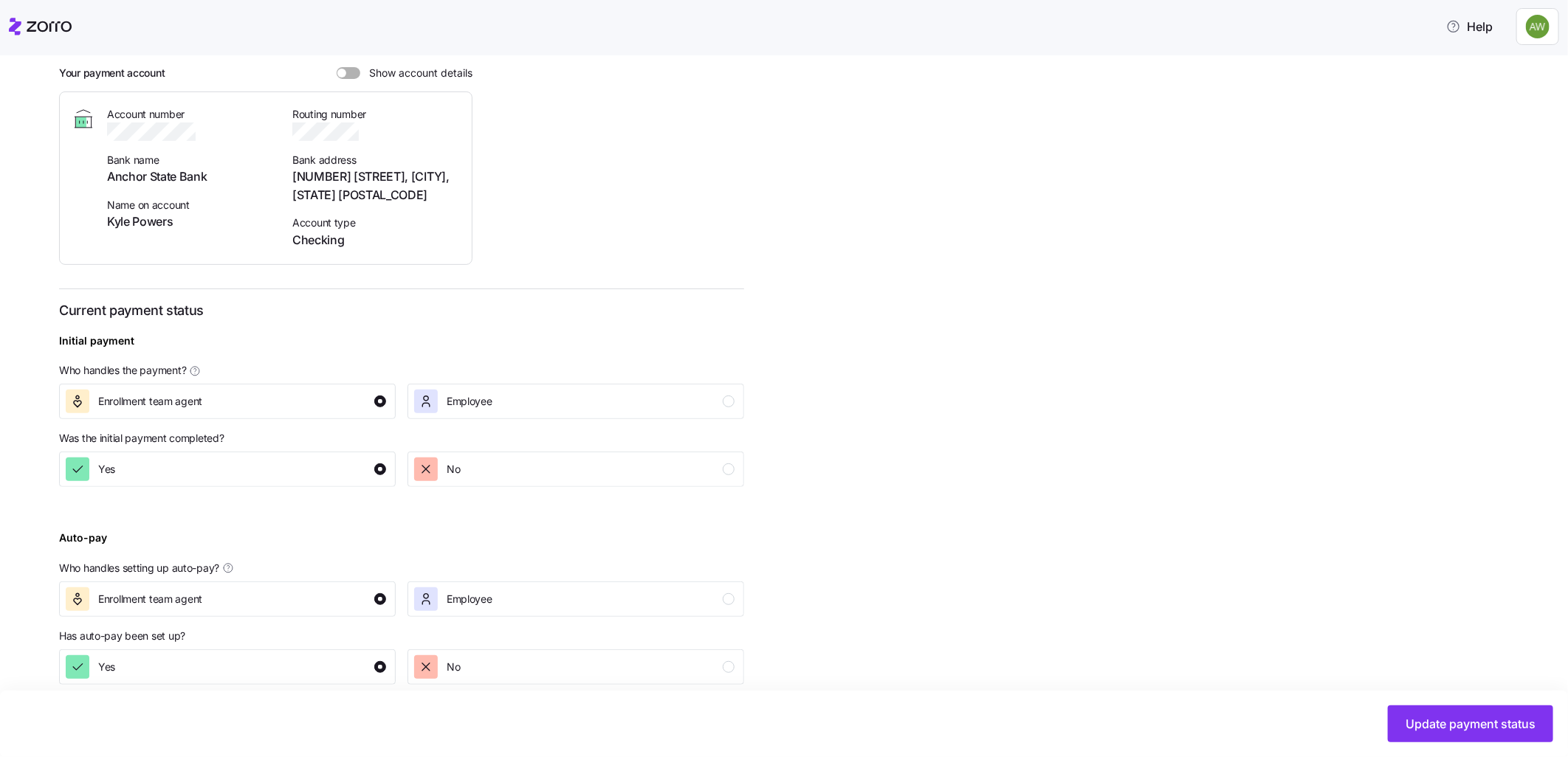 scroll, scrollTop: 0, scrollLeft: 0, axis: both 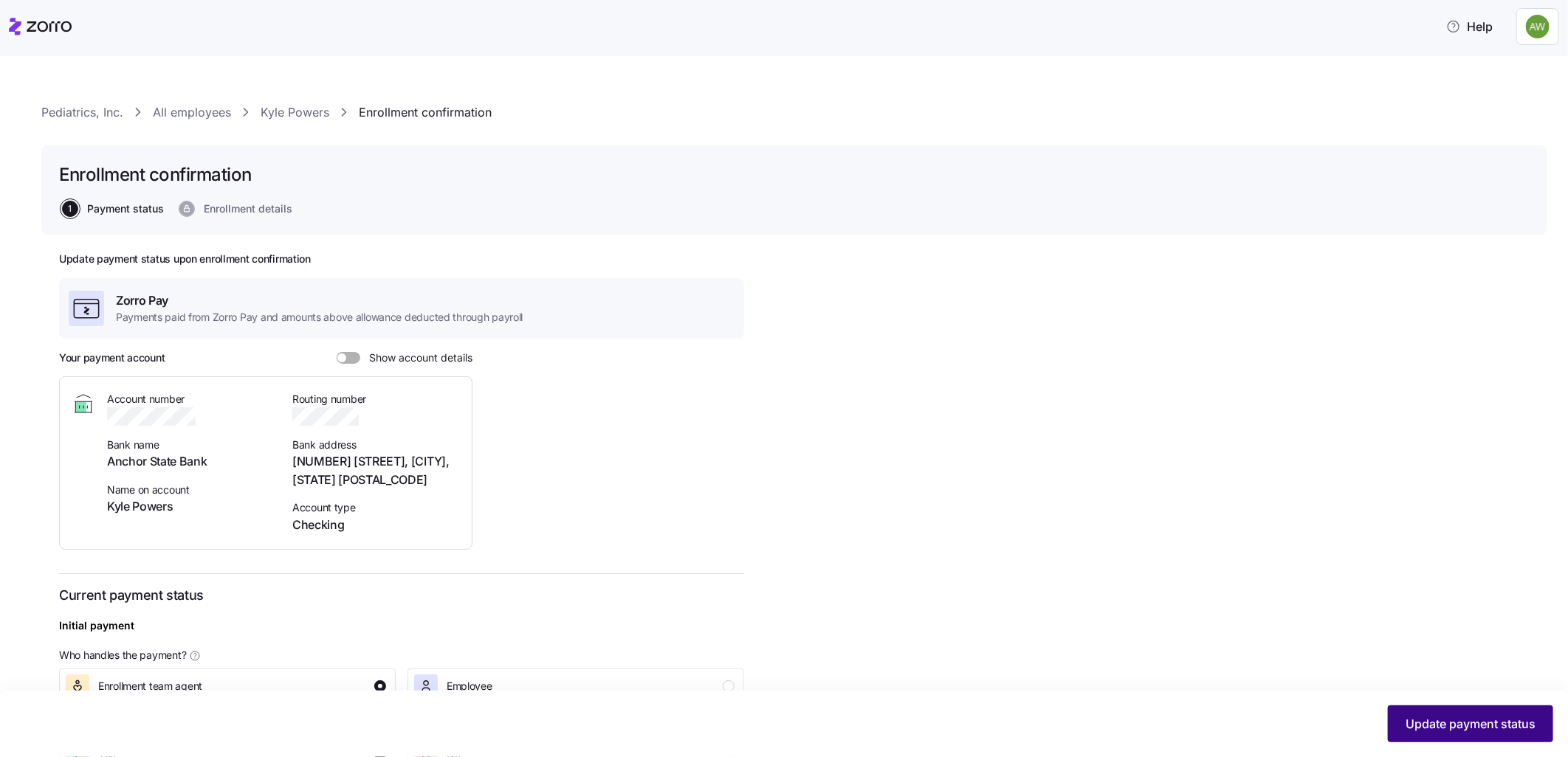 click on "Update payment status" at bounding box center [1471, 724] 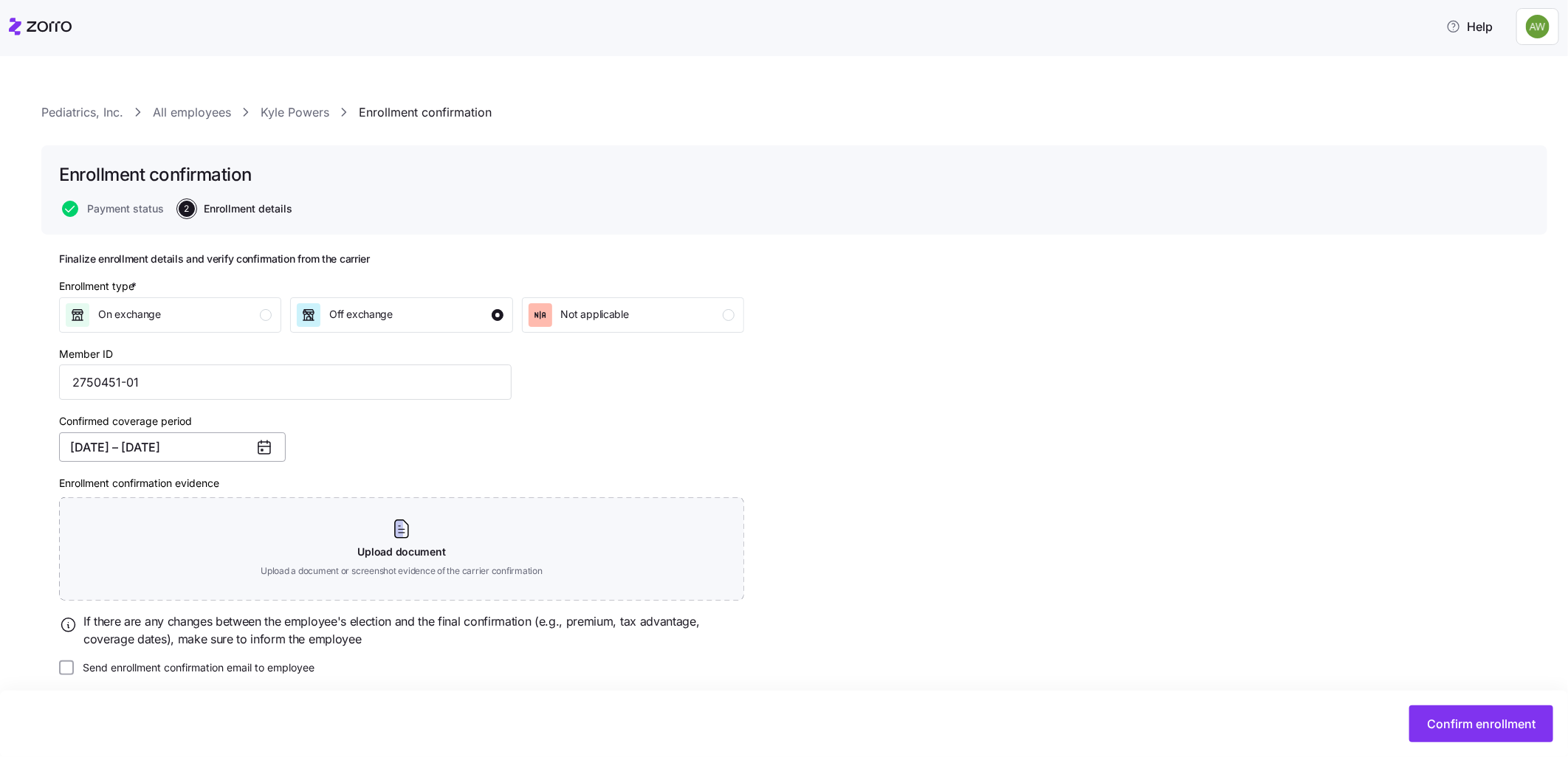 click on "[DATE] – [DATE]" at bounding box center [172, 447] 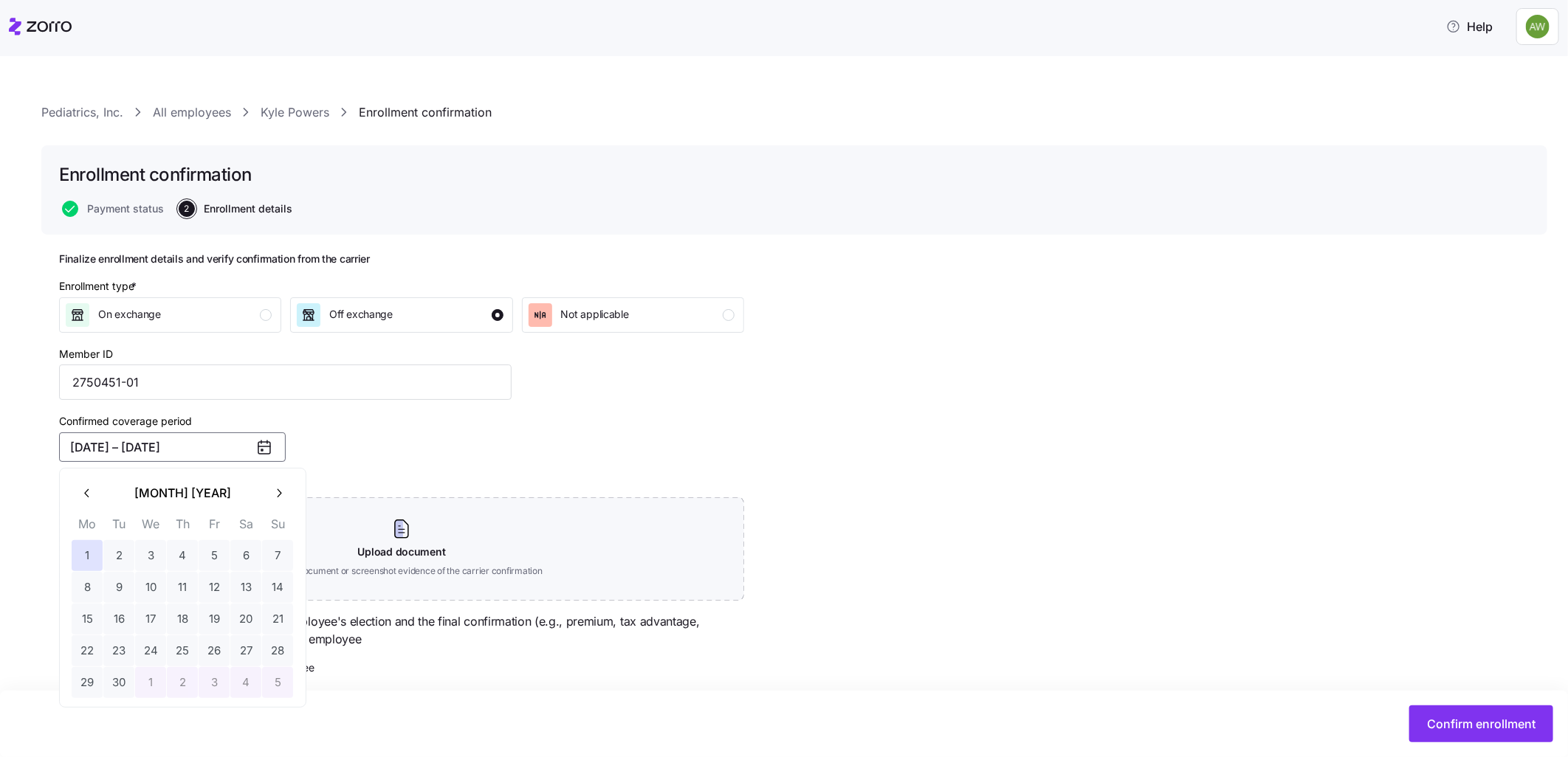 click 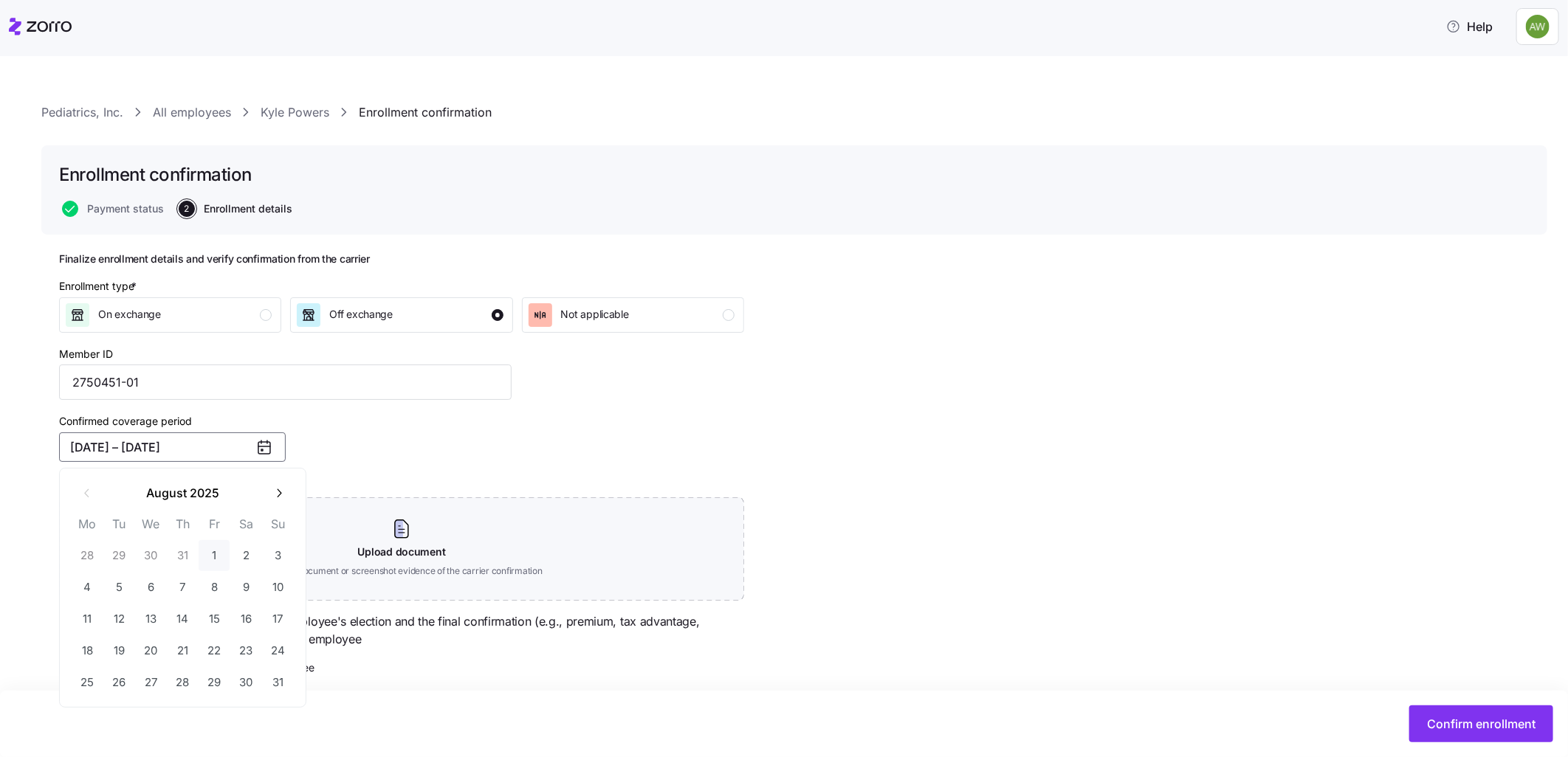 click on "1" at bounding box center [214, 556] 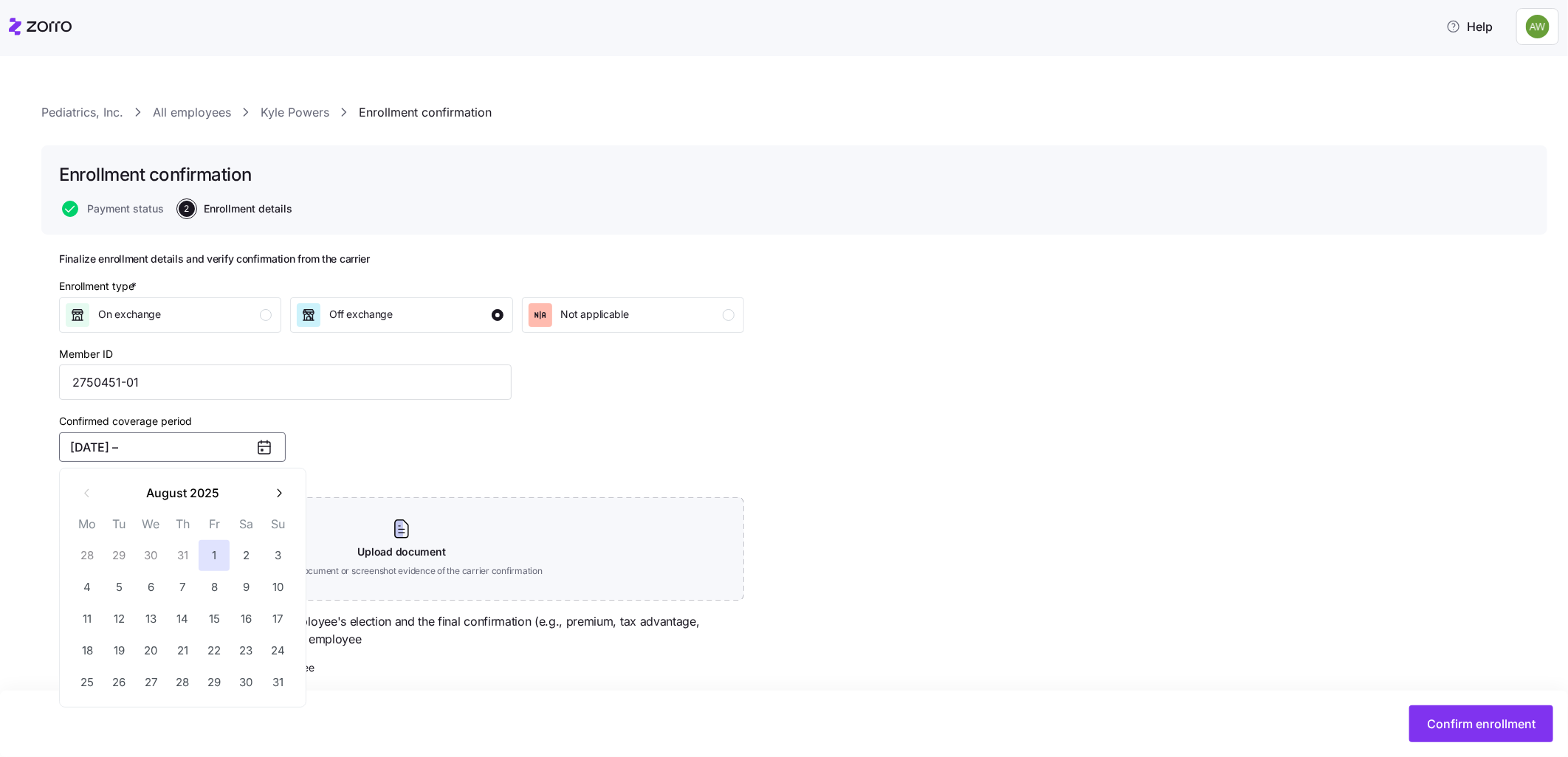 click on "[DATE] –" at bounding box center (172, 447) 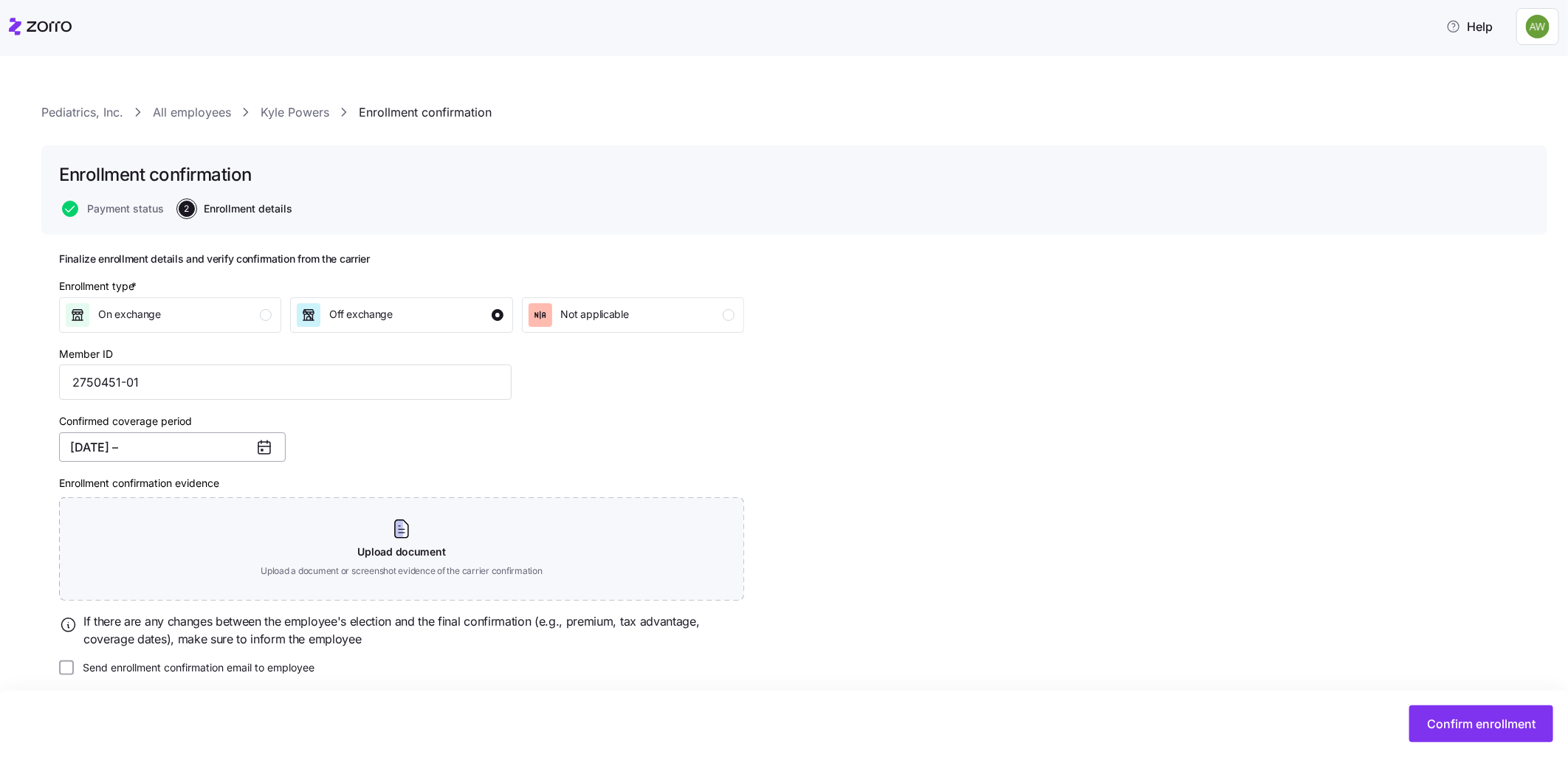 click on "[DATE] –" at bounding box center [172, 447] 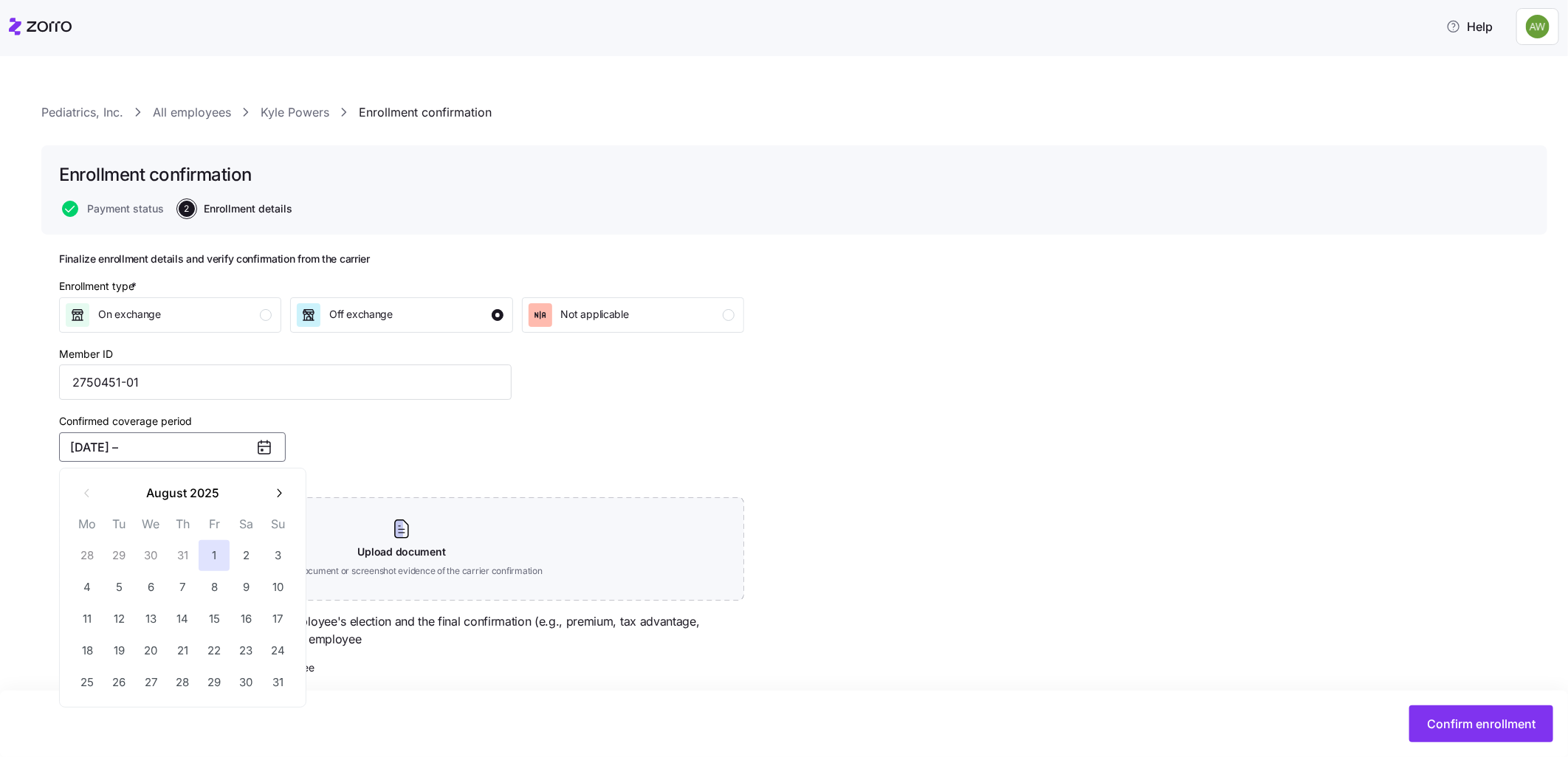 click 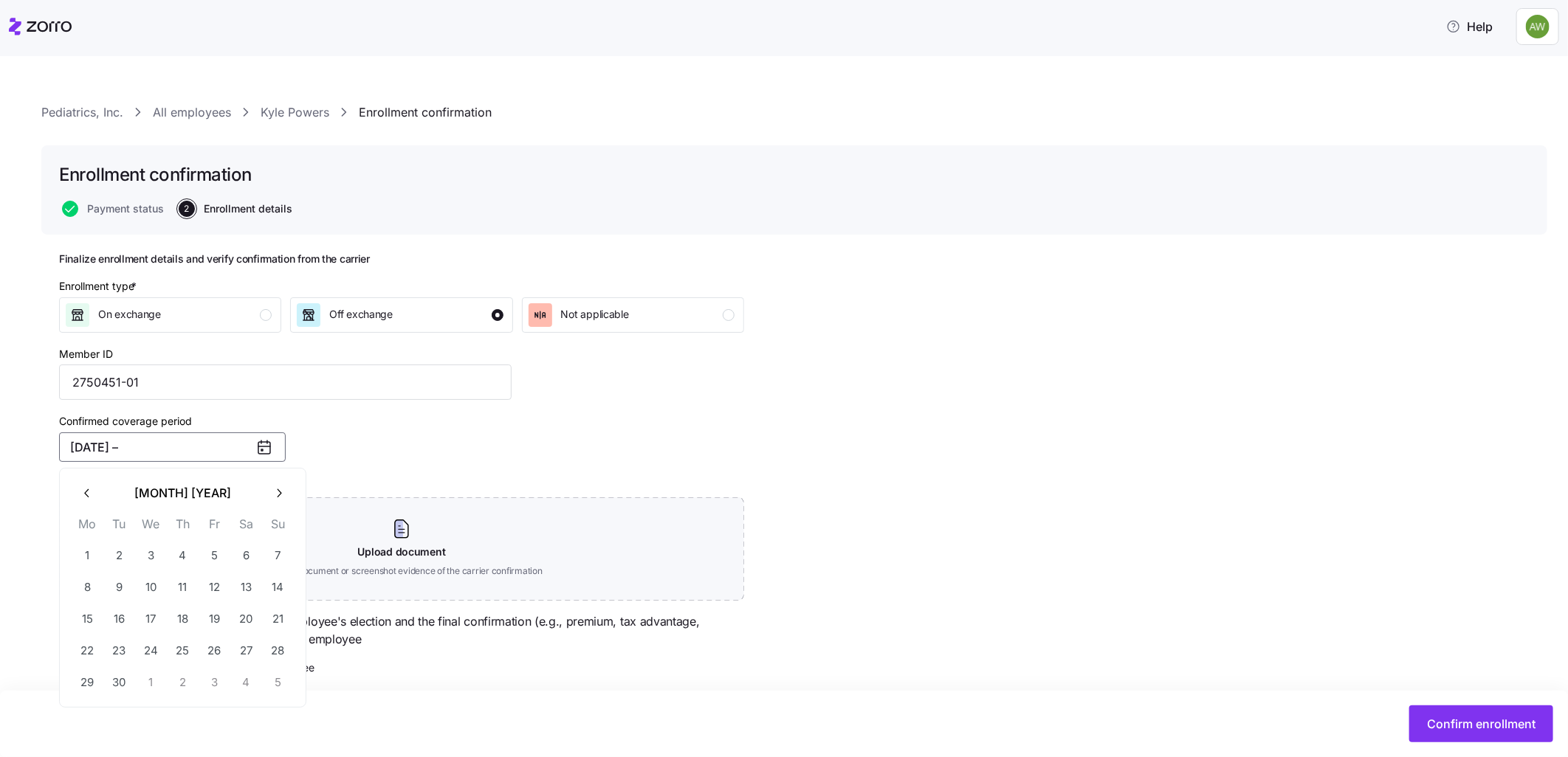 click 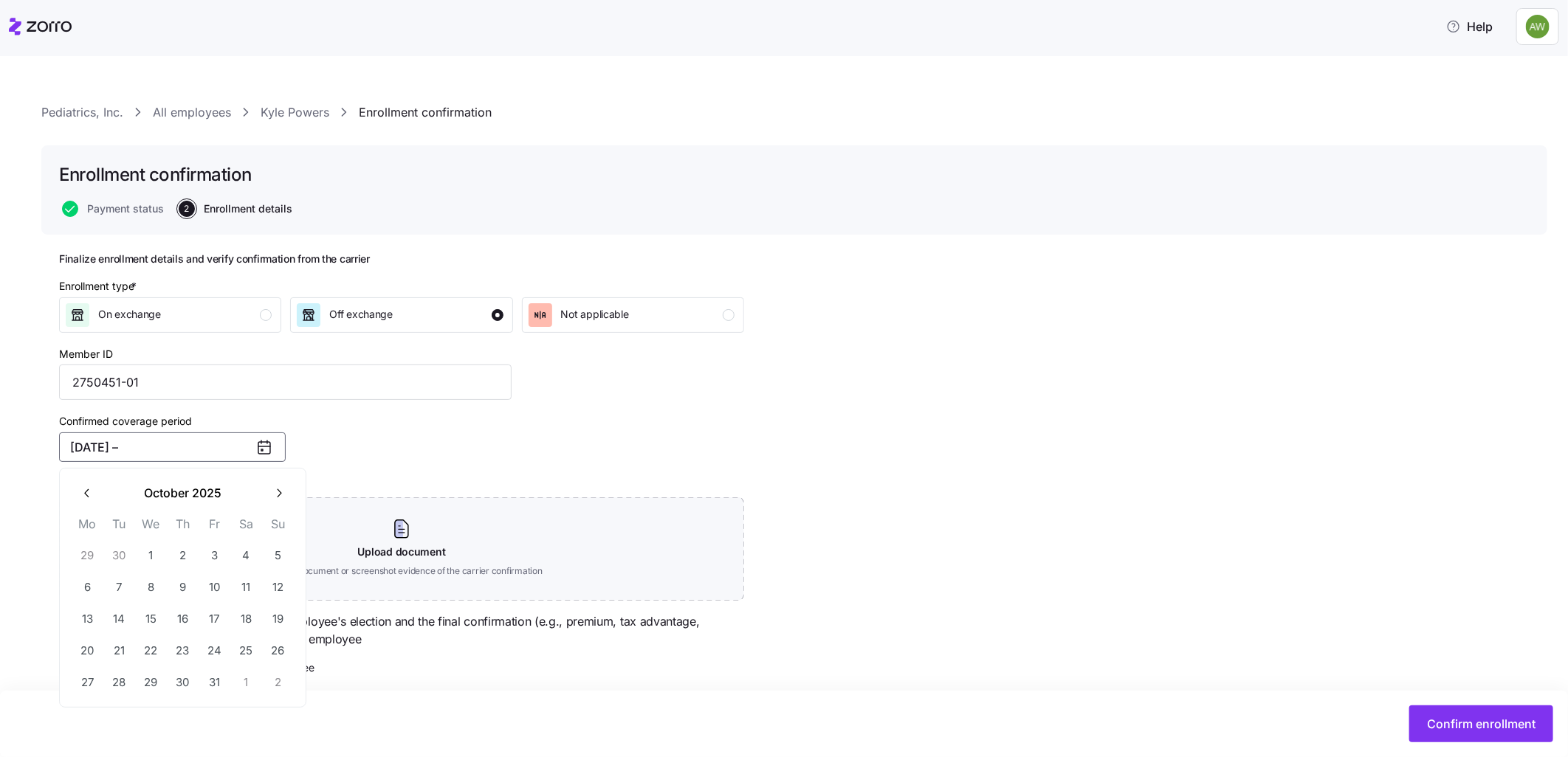 click 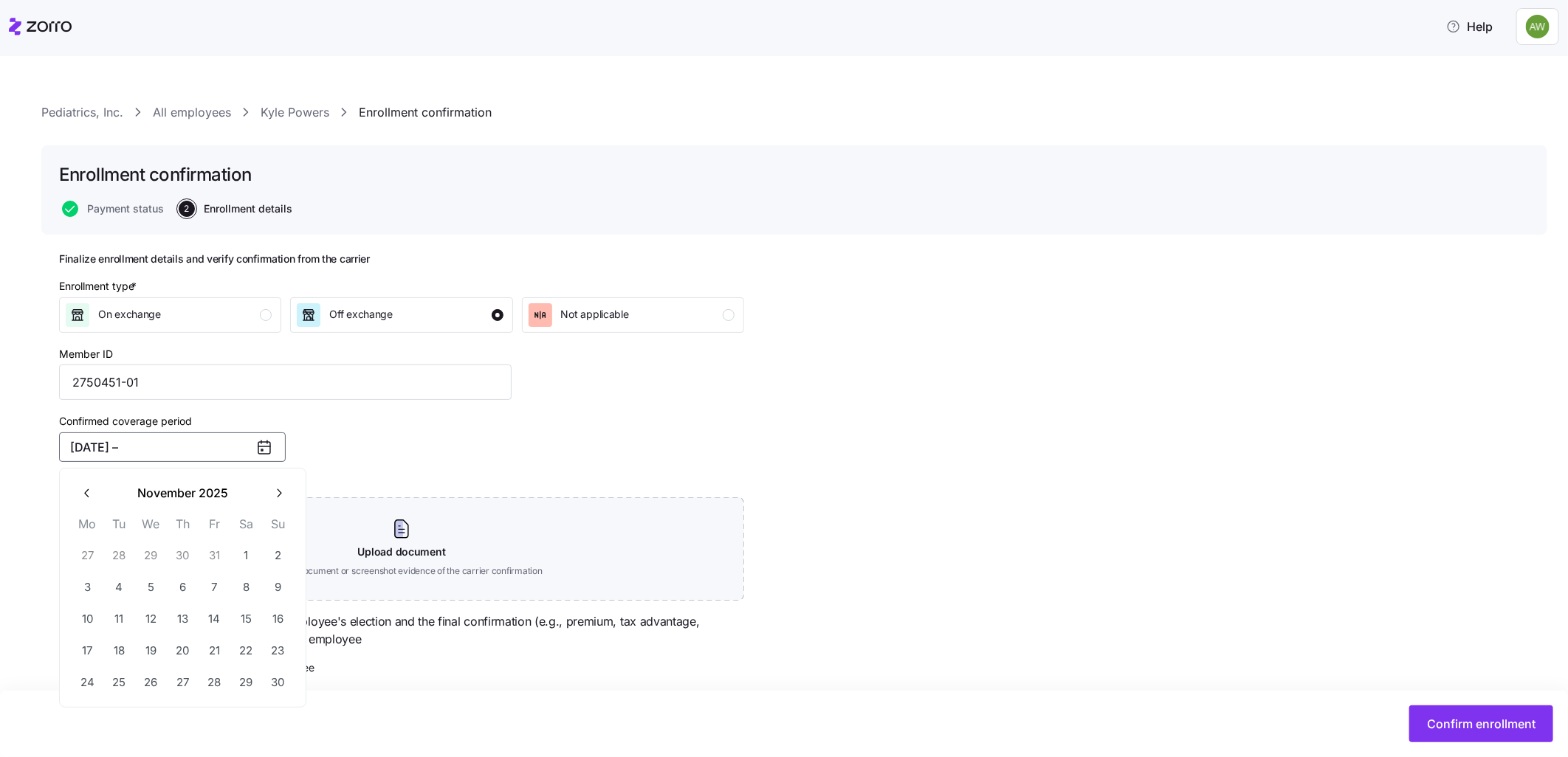 click 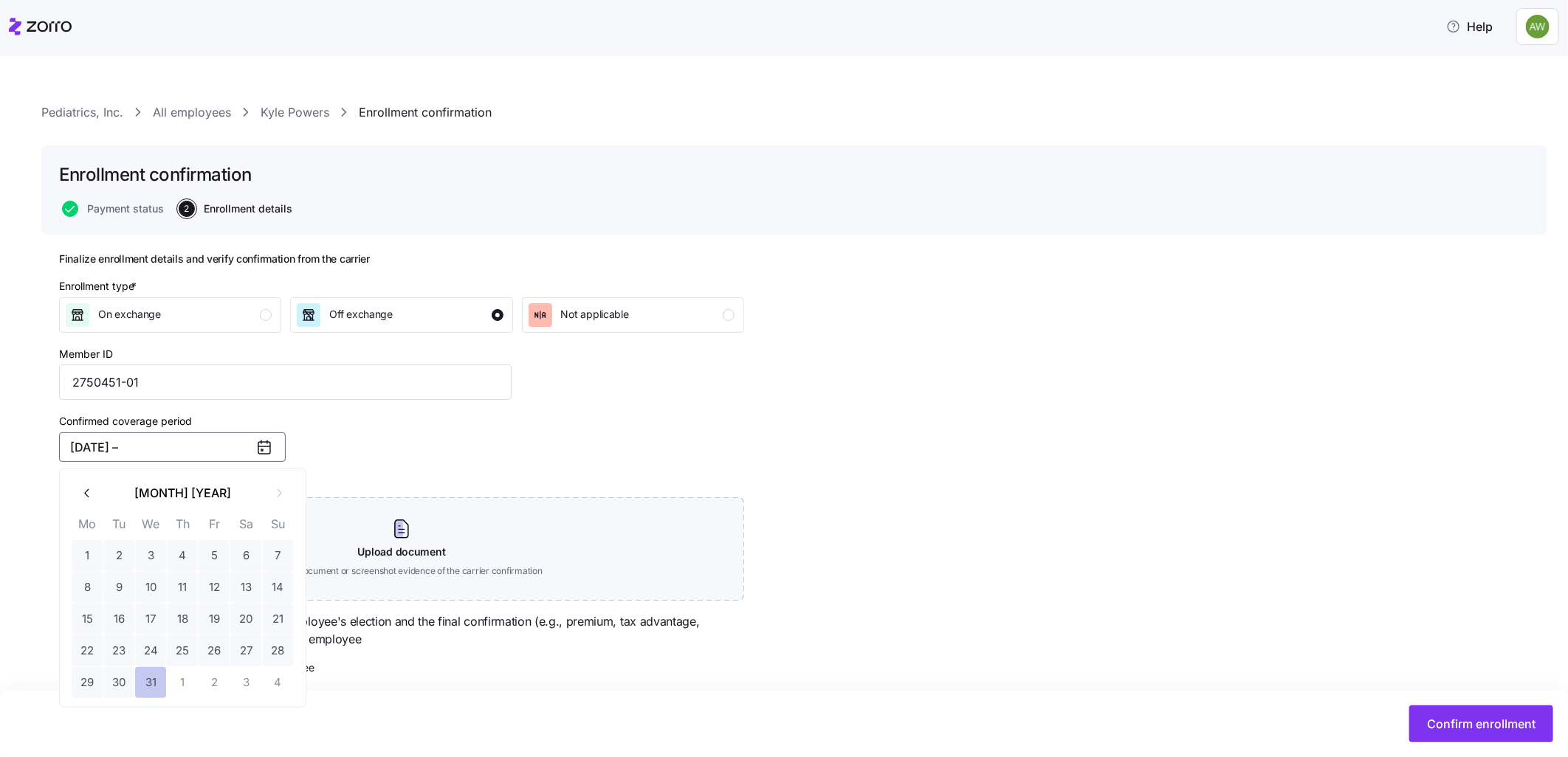 click on "31" at bounding box center [151, 682] 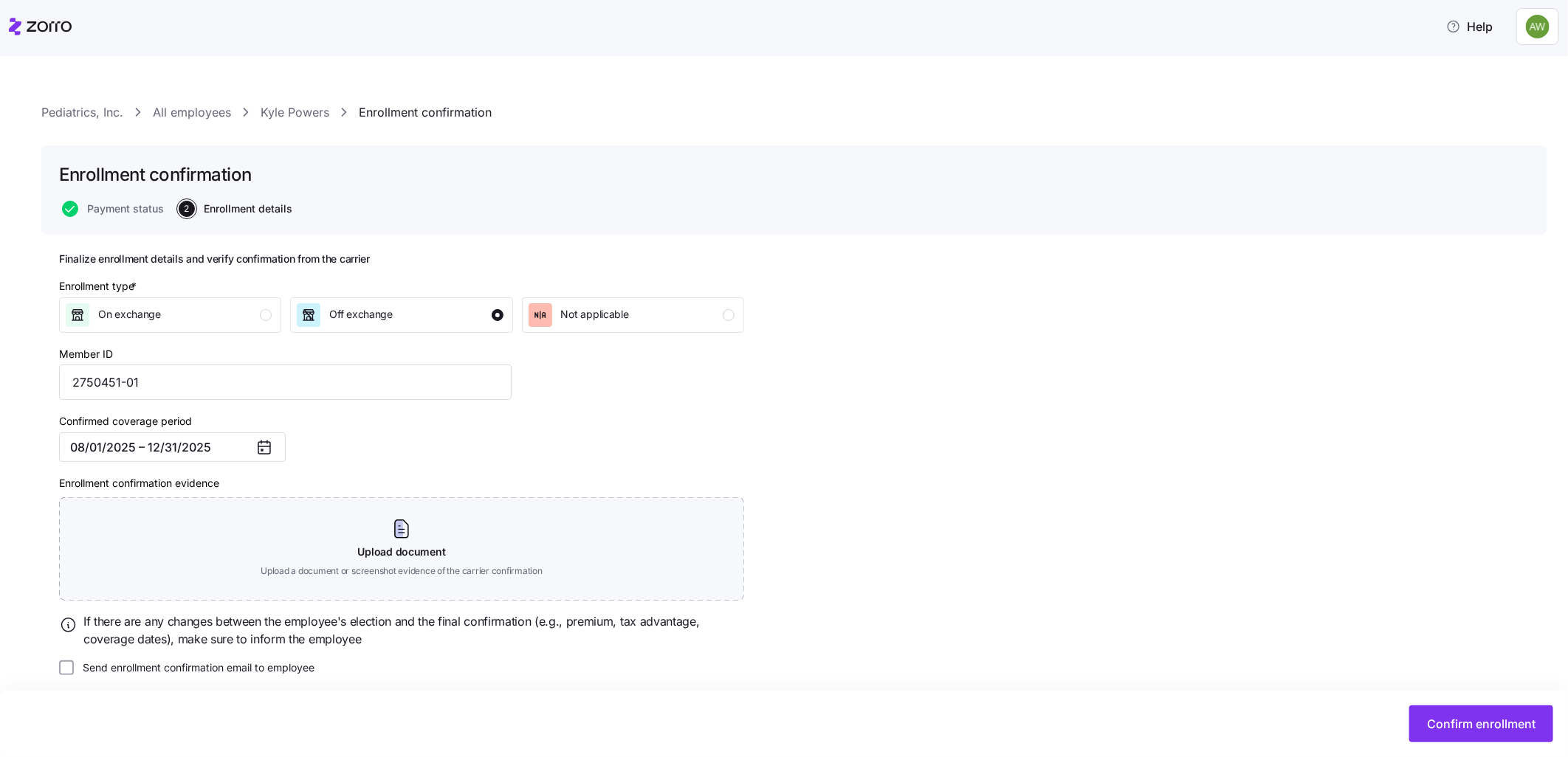click on "Confirmed coverage period 08/01/2025 – 12/31/2025" at bounding box center (285, 437) 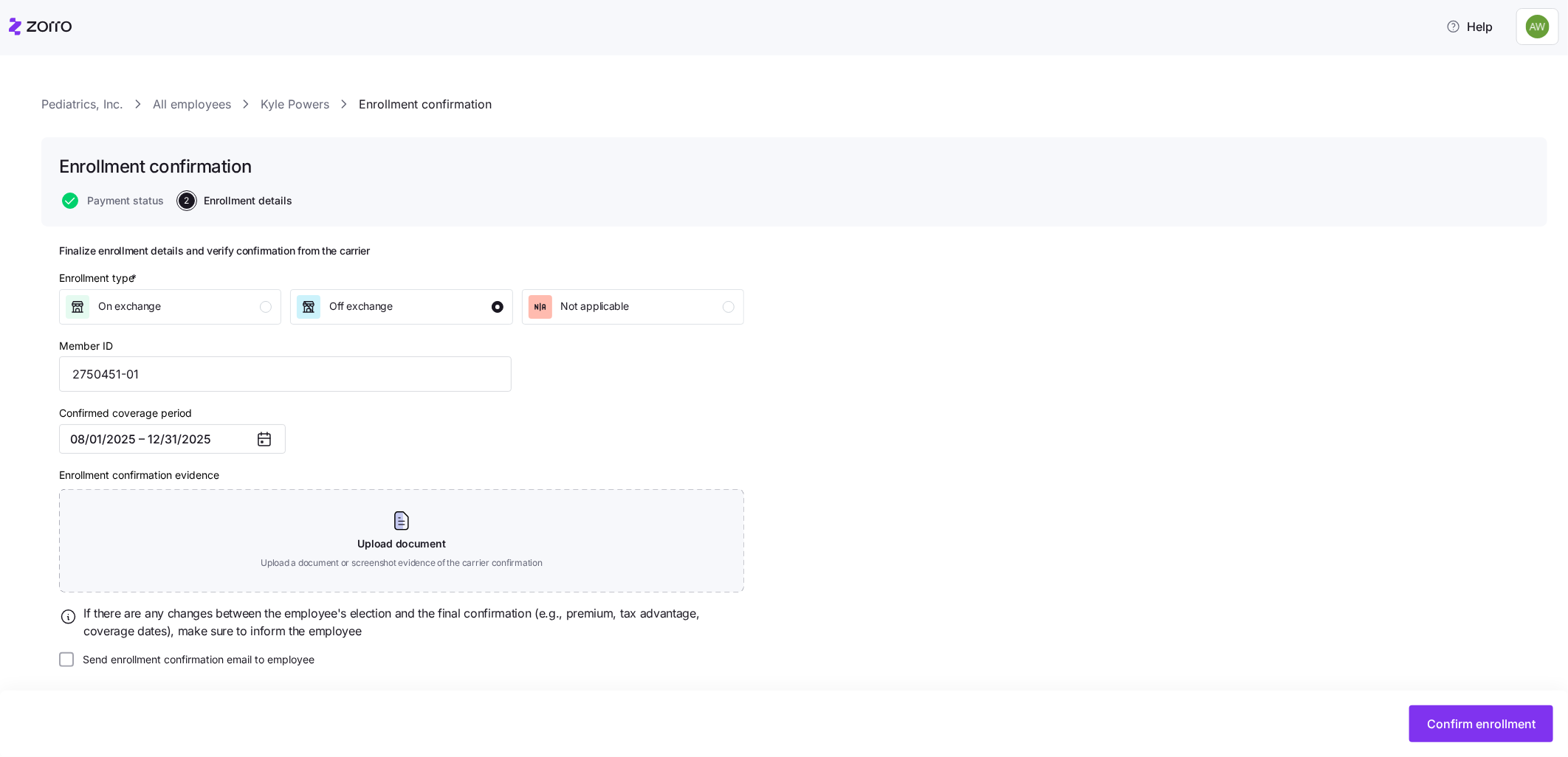 scroll, scrollTop: 9, scrollLeft: 0, axis: vertical 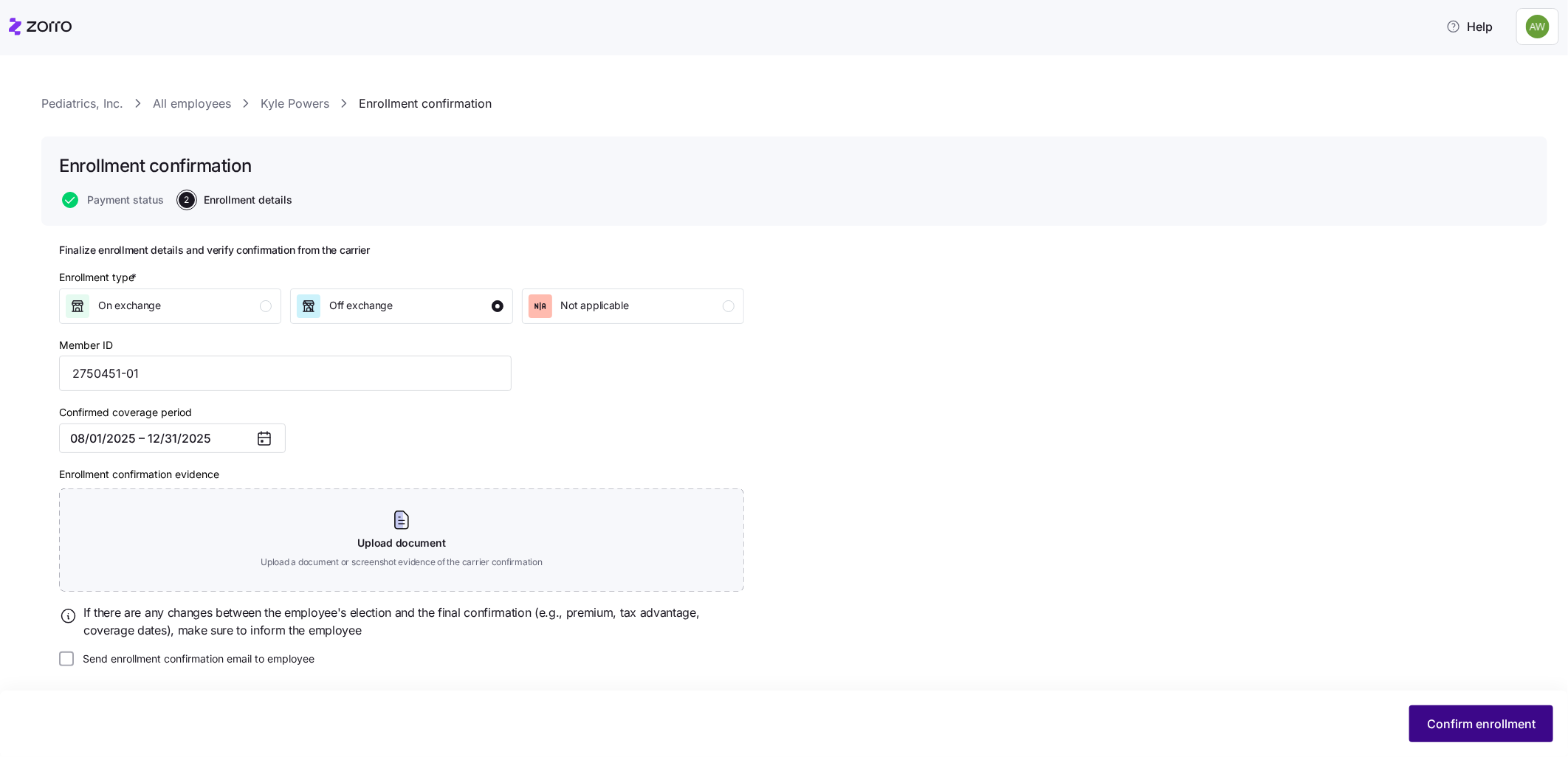 click on "Confirm enrollment" at bounding box center [1481, 724] 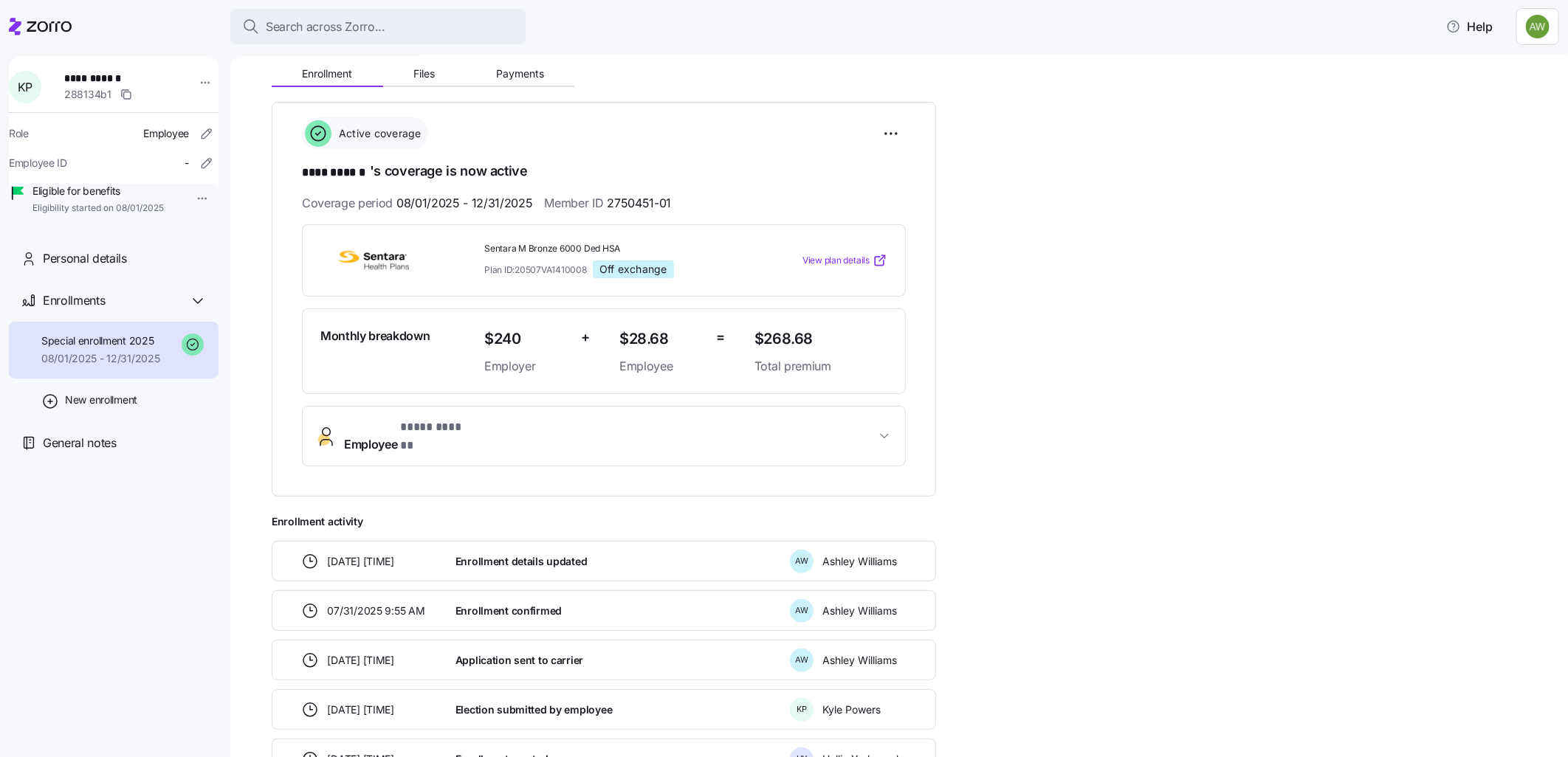 scroll, scrollTop: 164, scrollLeft: 0, axis: vertical 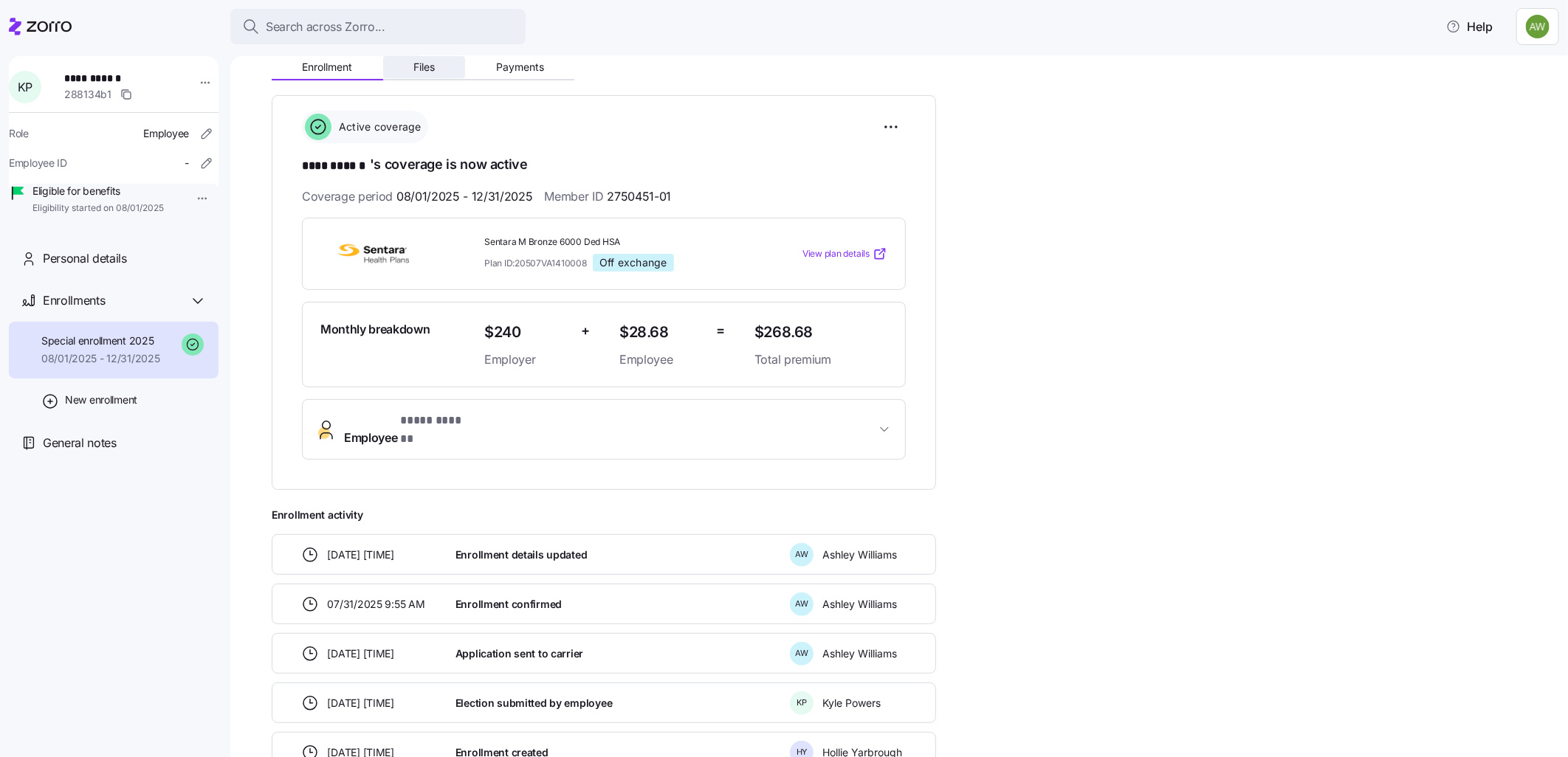 click on "Files" at bounding box center [424, 67] 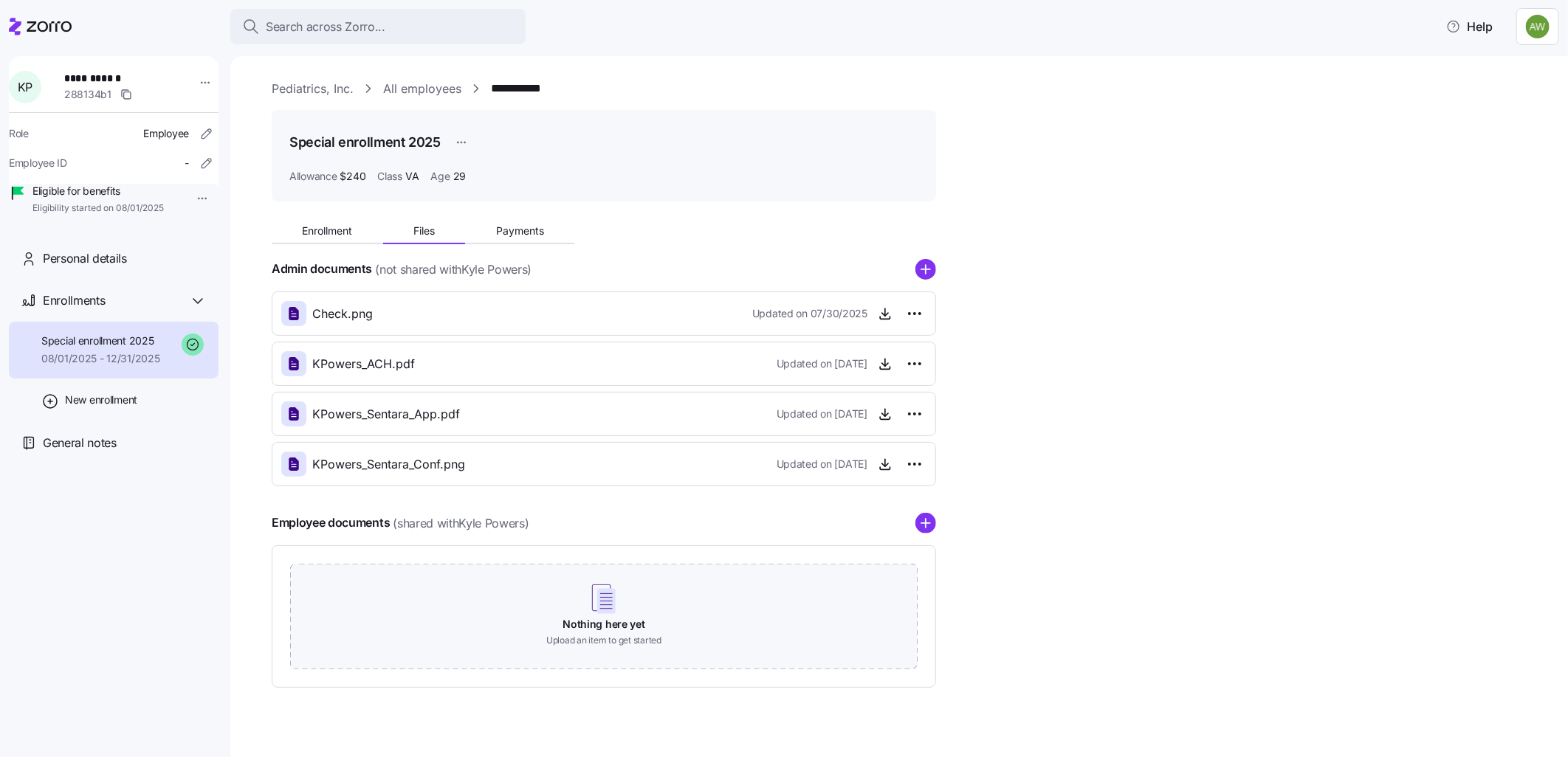 click on "All employees" at bounding box center (422, 89) 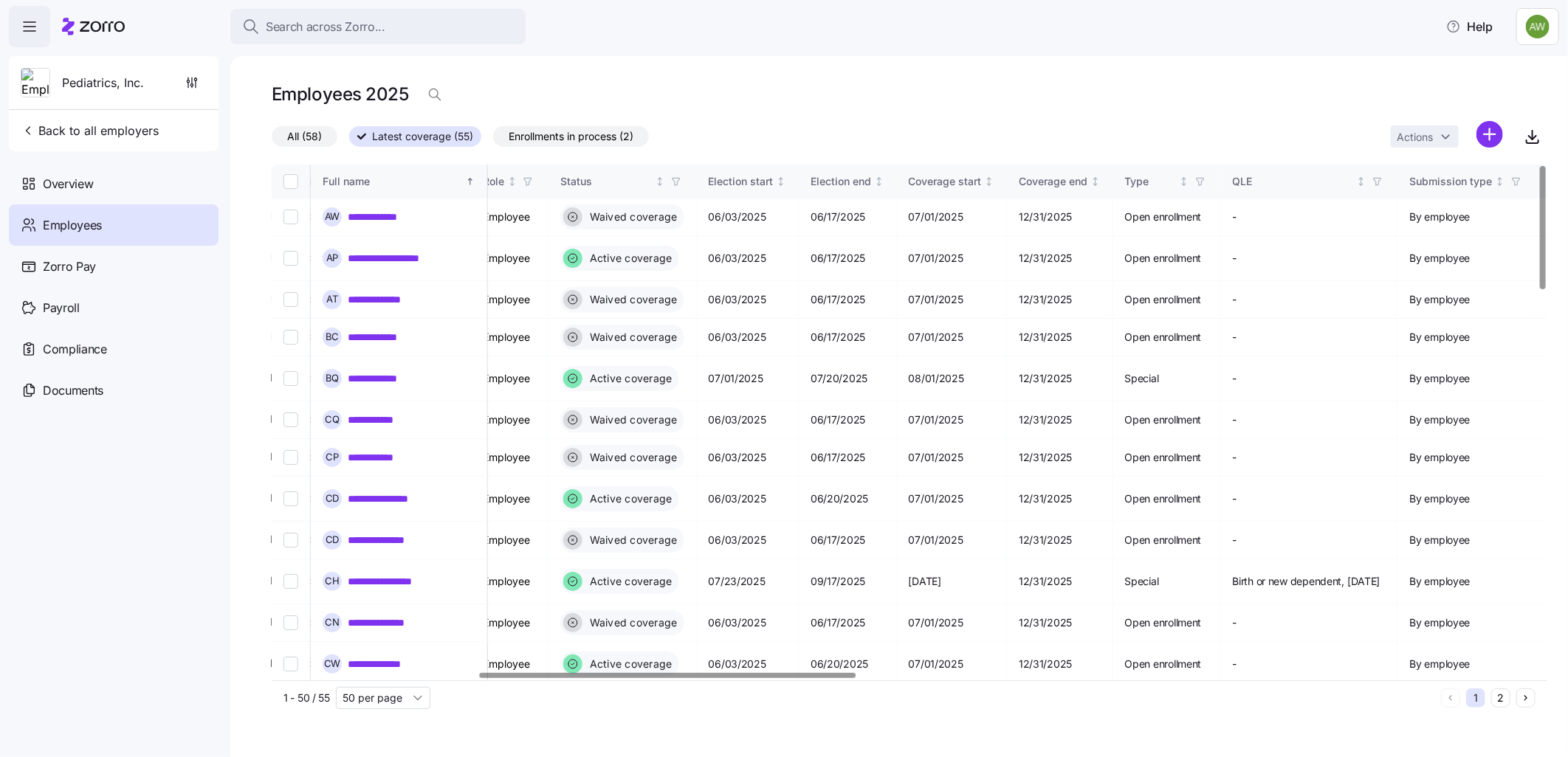scroll, scrollTop: 0, scrollLeft: 715, axis: horizontal 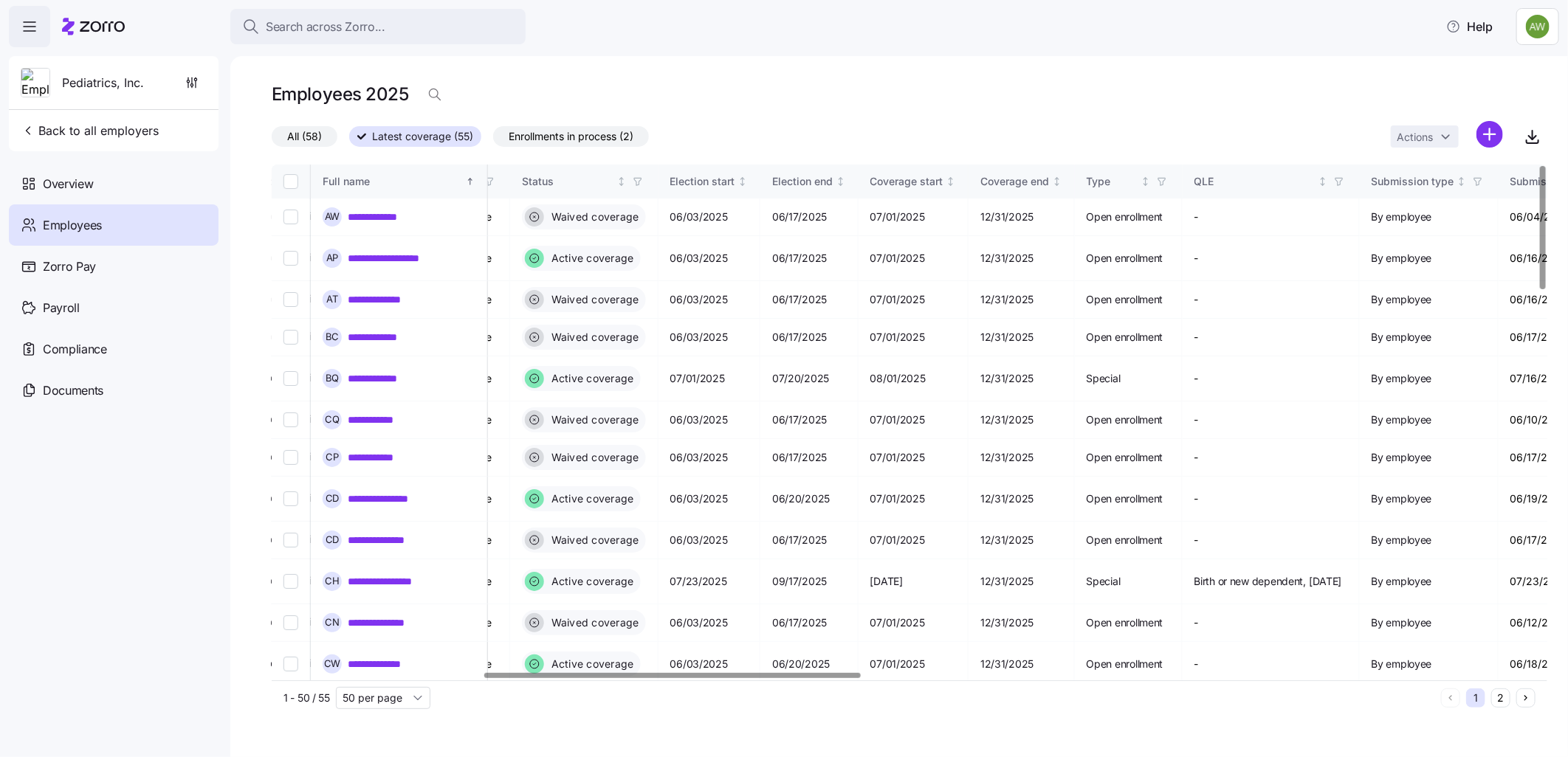click at bounding box center [673, 675] 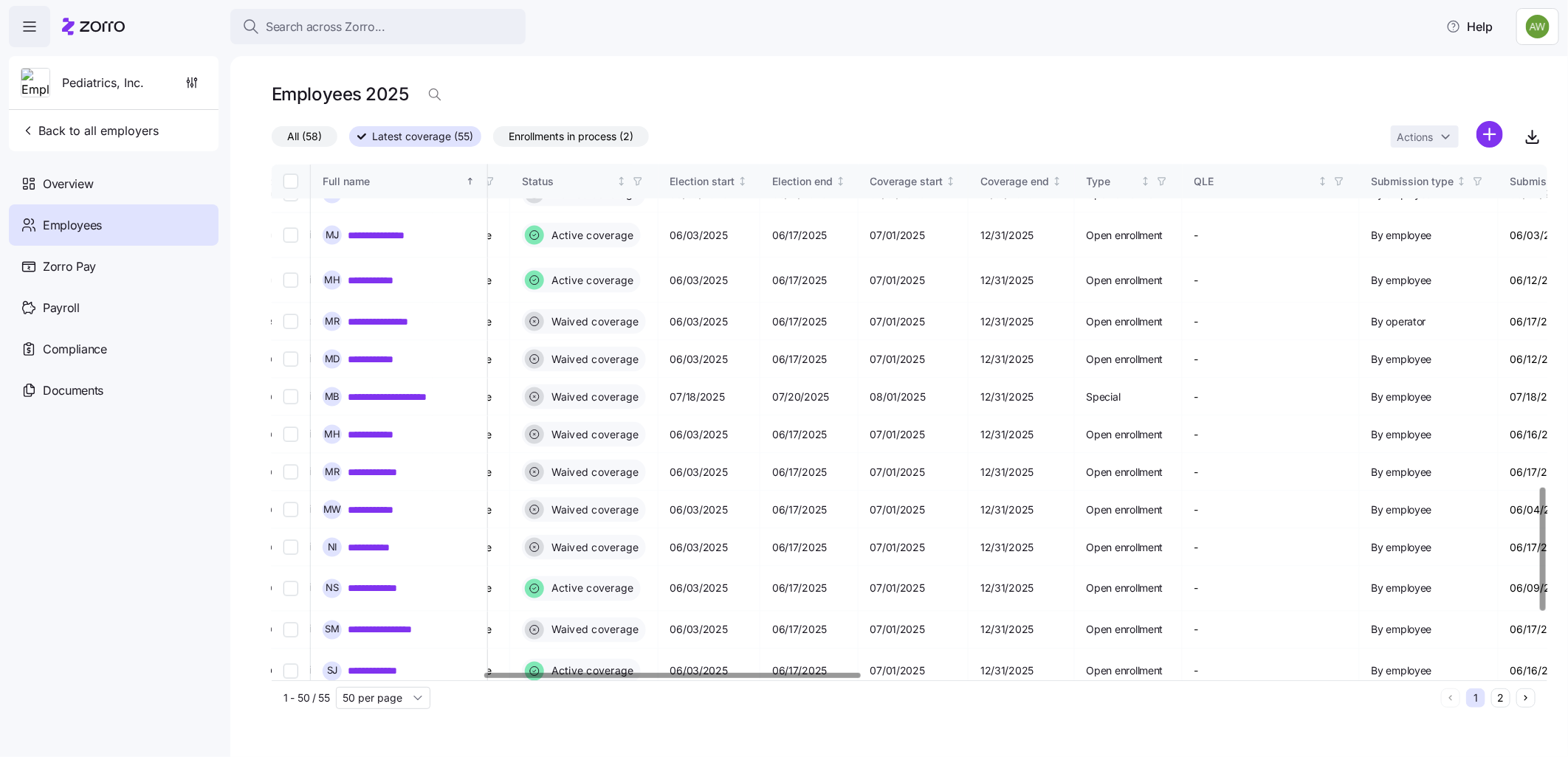 scroll, scrollTop: 1344, scrollLeft: 715, axis: both 